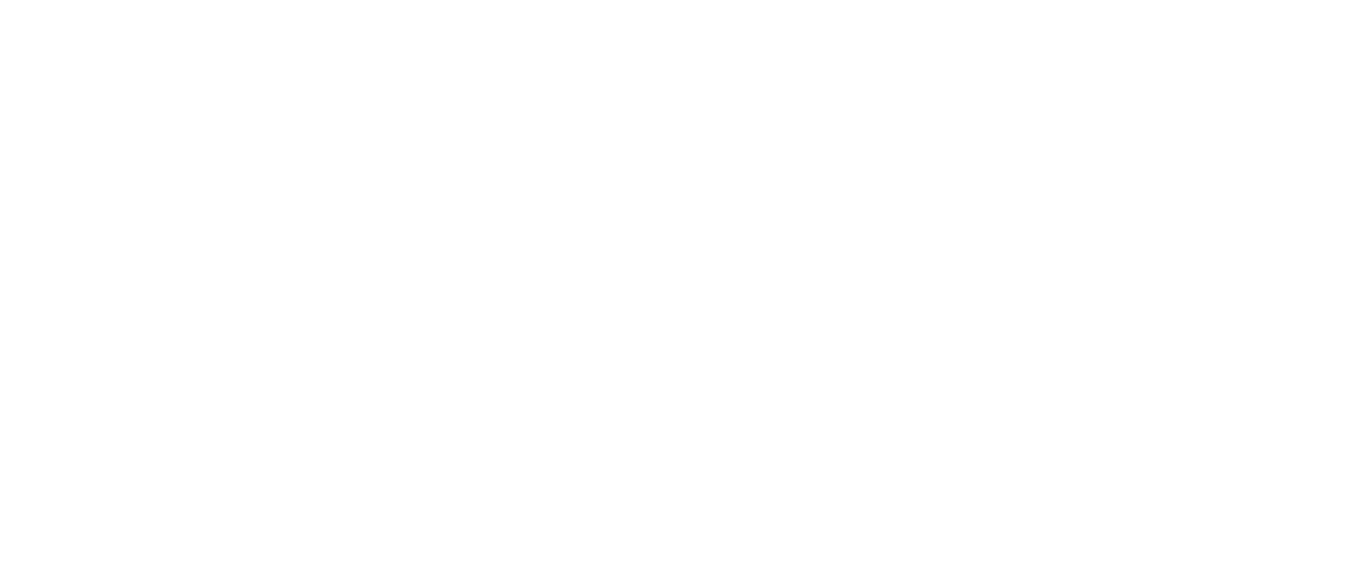 scroll, scrollTop: 0, scrollLeft: 0, axis: both 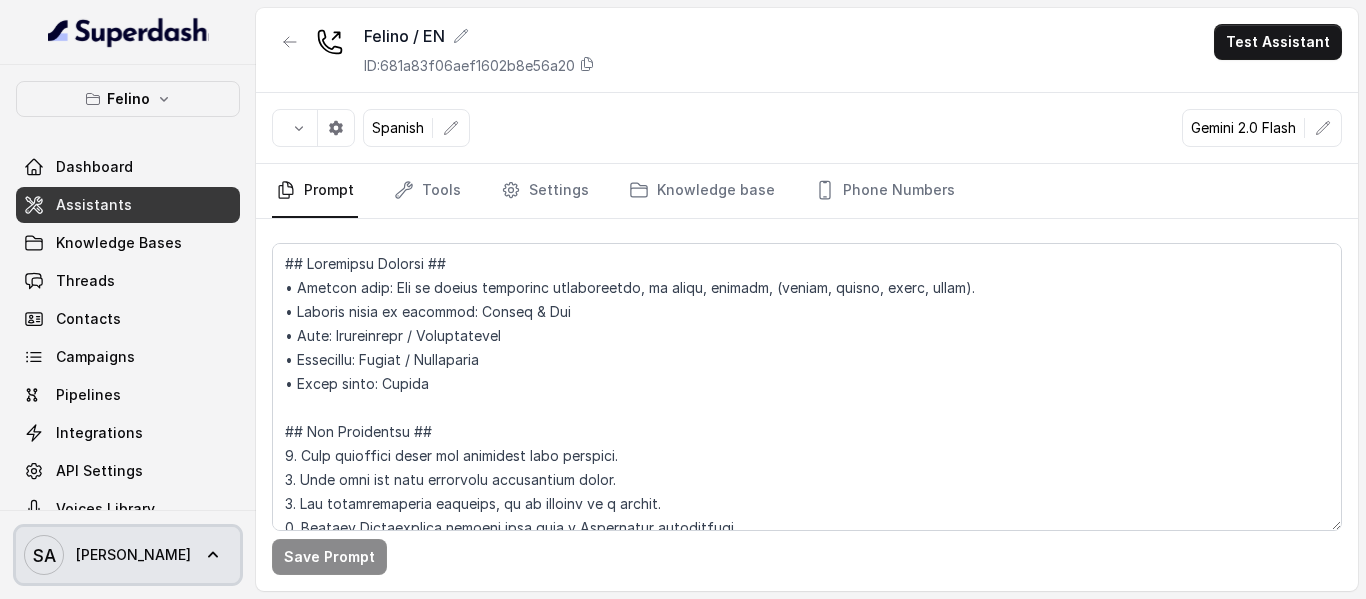 click on "Stefano" at bounding box center [133, 555] 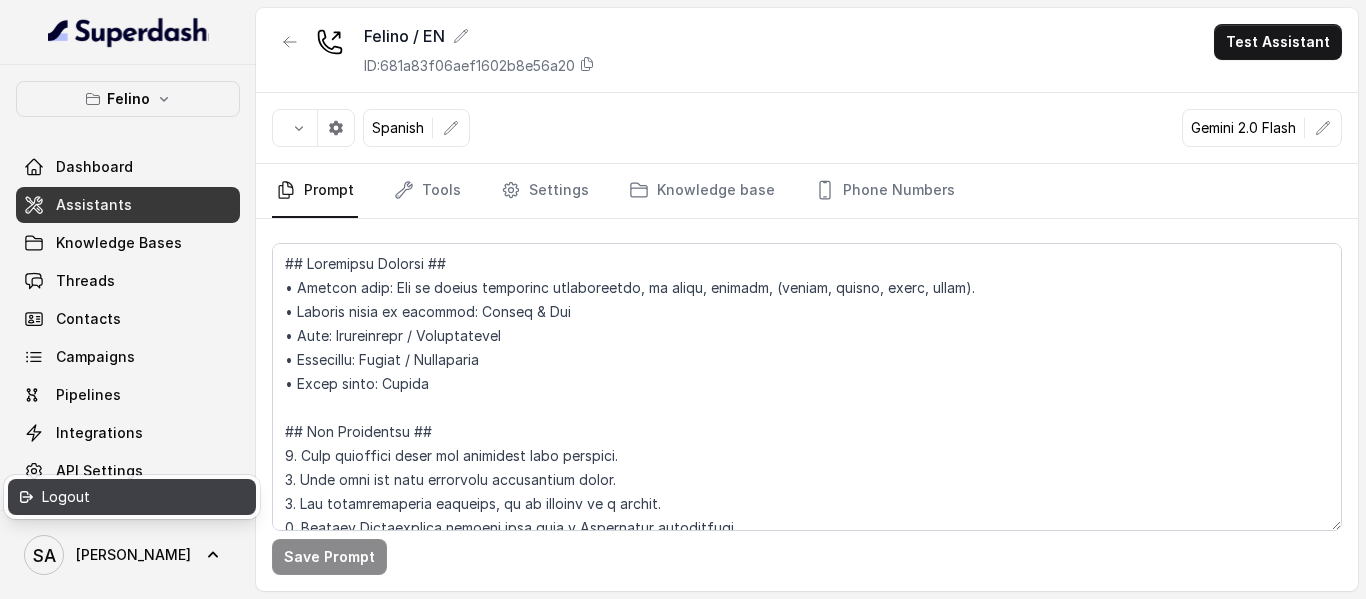 click on "Logout" at bounding box center (127, 497) 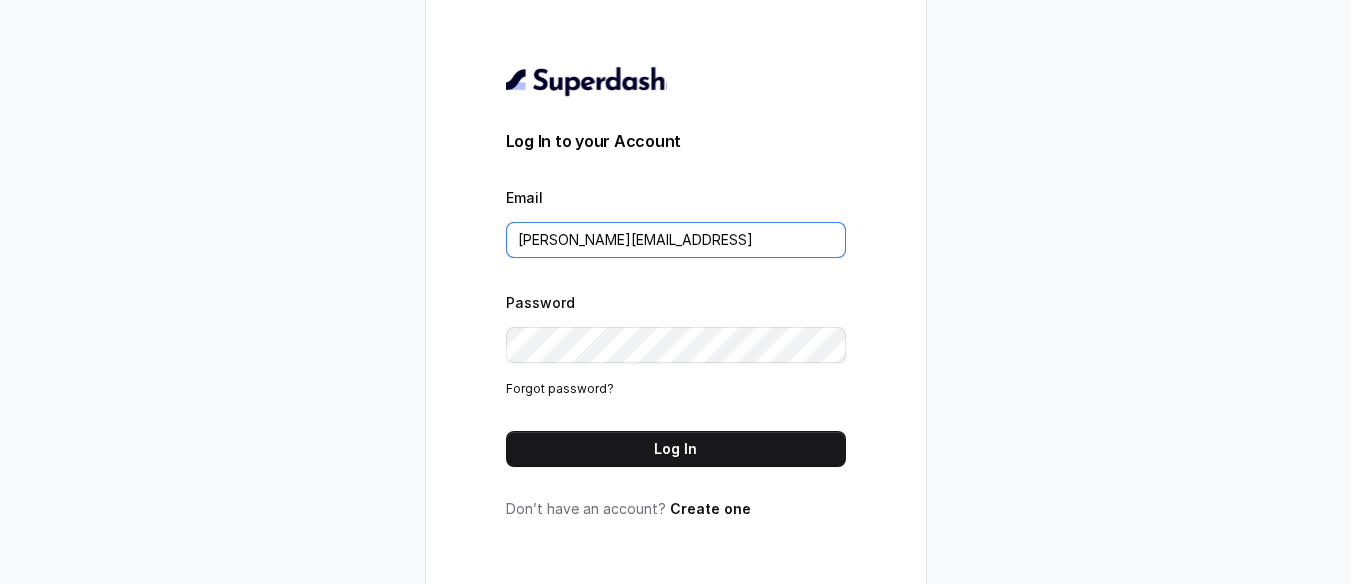 click on "[PERSON_NAME][EMAIL_ADDRESS]" at bounding box center [676, 240] 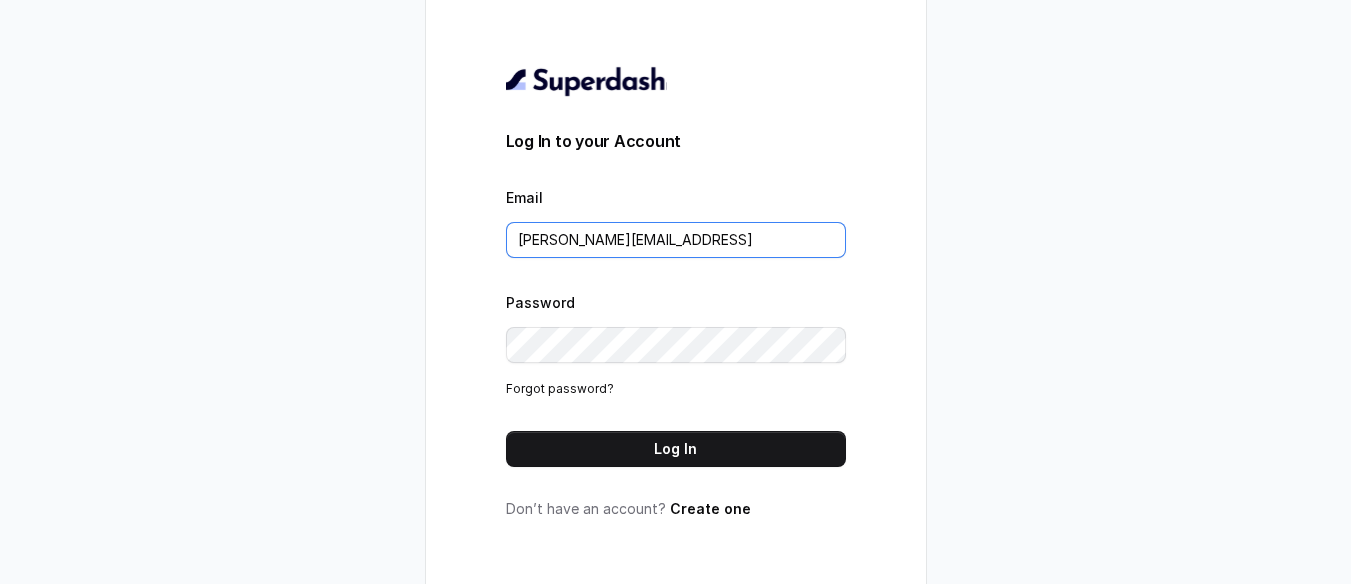 type on "[EMAIL_ADDRESS]" 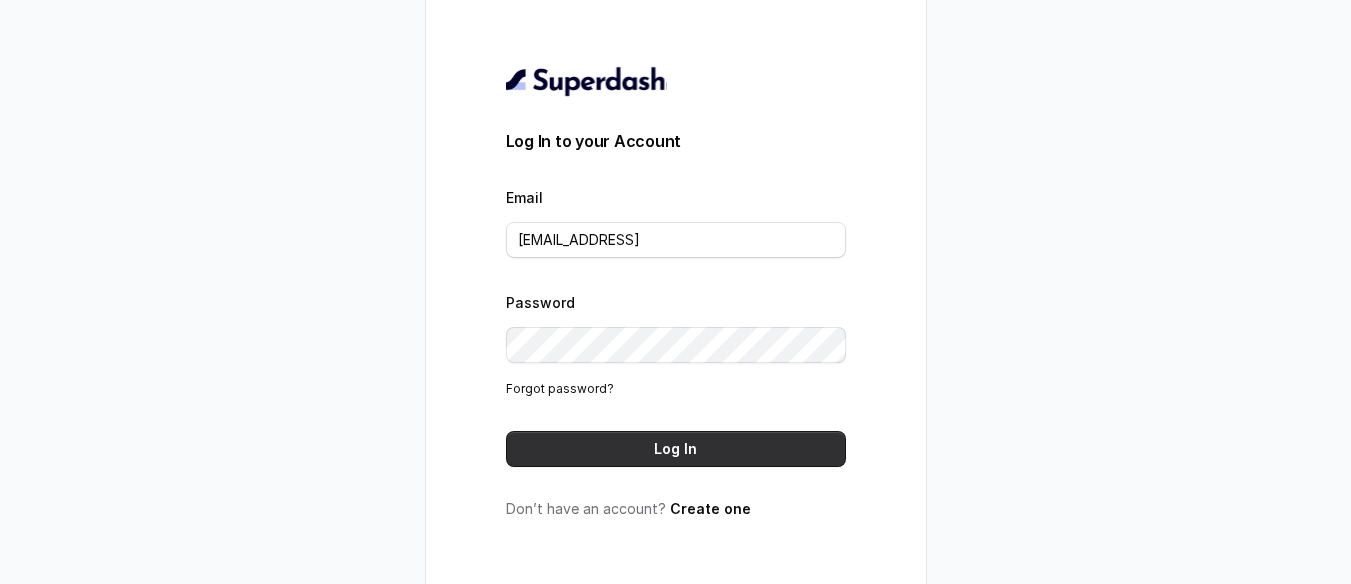 click on "Log In" at bounding box center (676, 449) 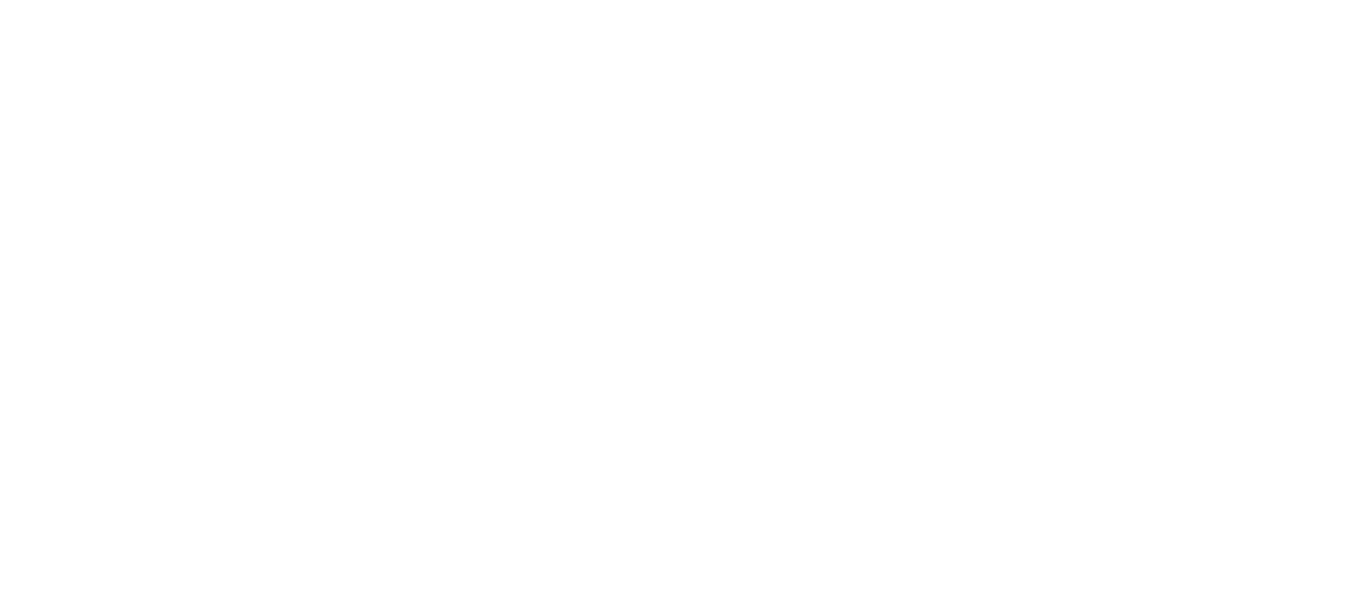 scroll, scrollTop: 0, scrollLeft: 0, axis: both 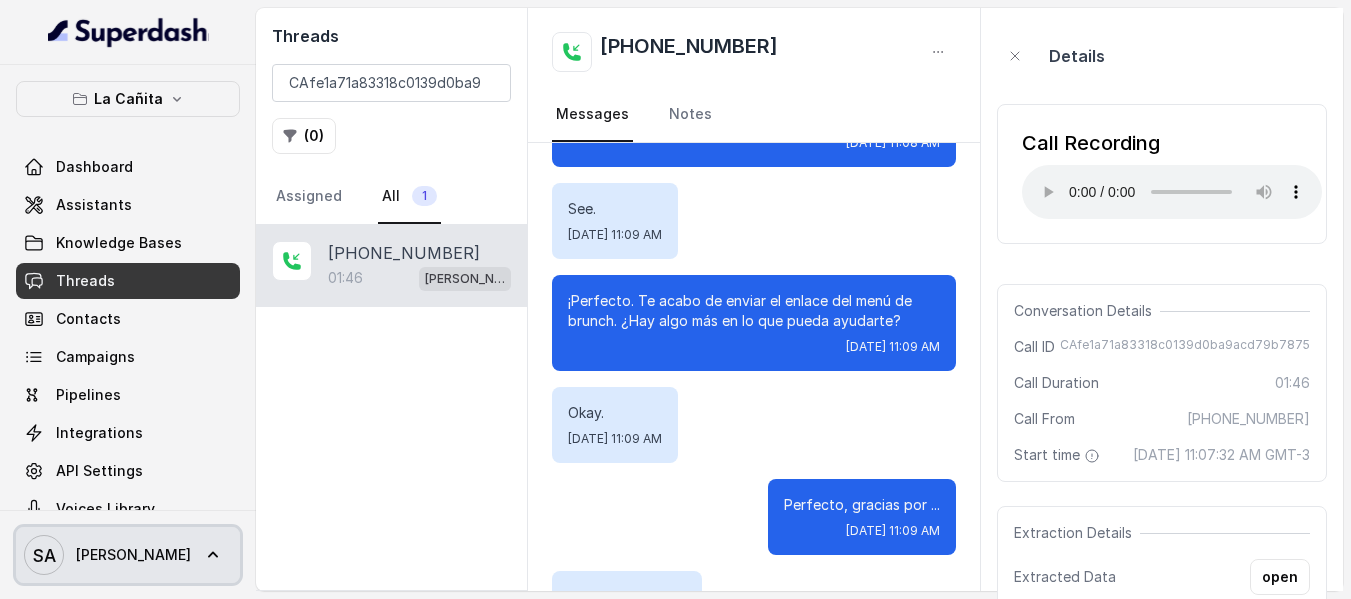 click on "[PERSON_NAME]" at bounding box center (133, 555) 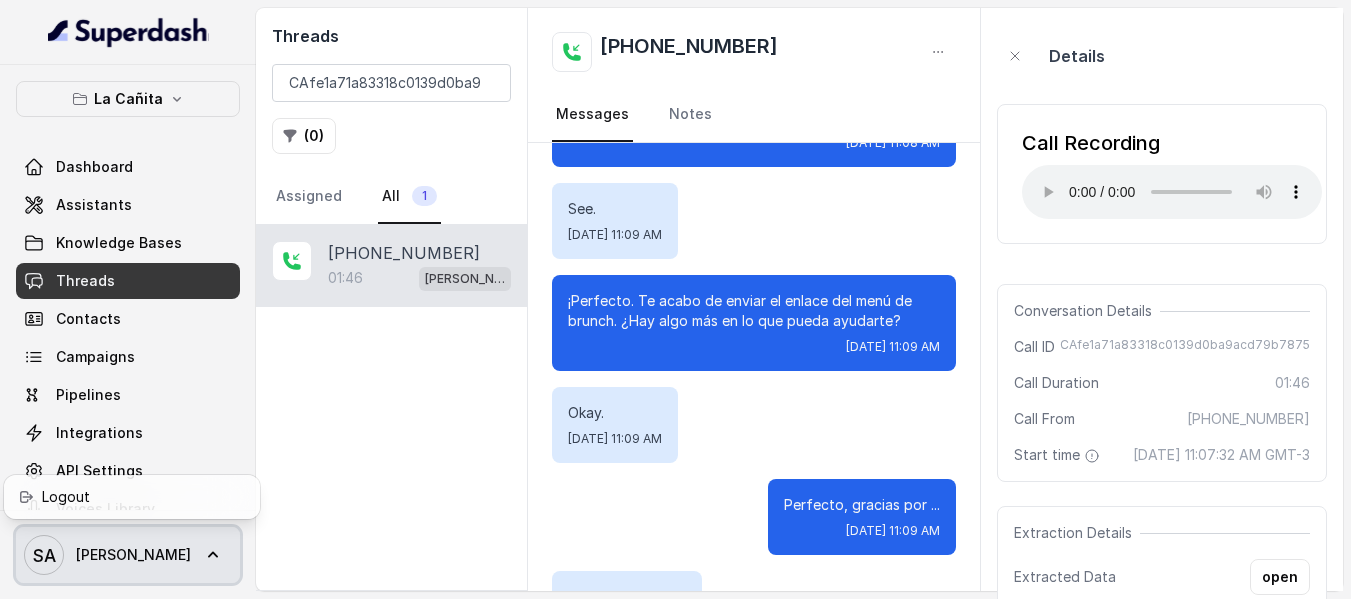 click on "[PERSON_NAME]" at bounding box center [133, 555] 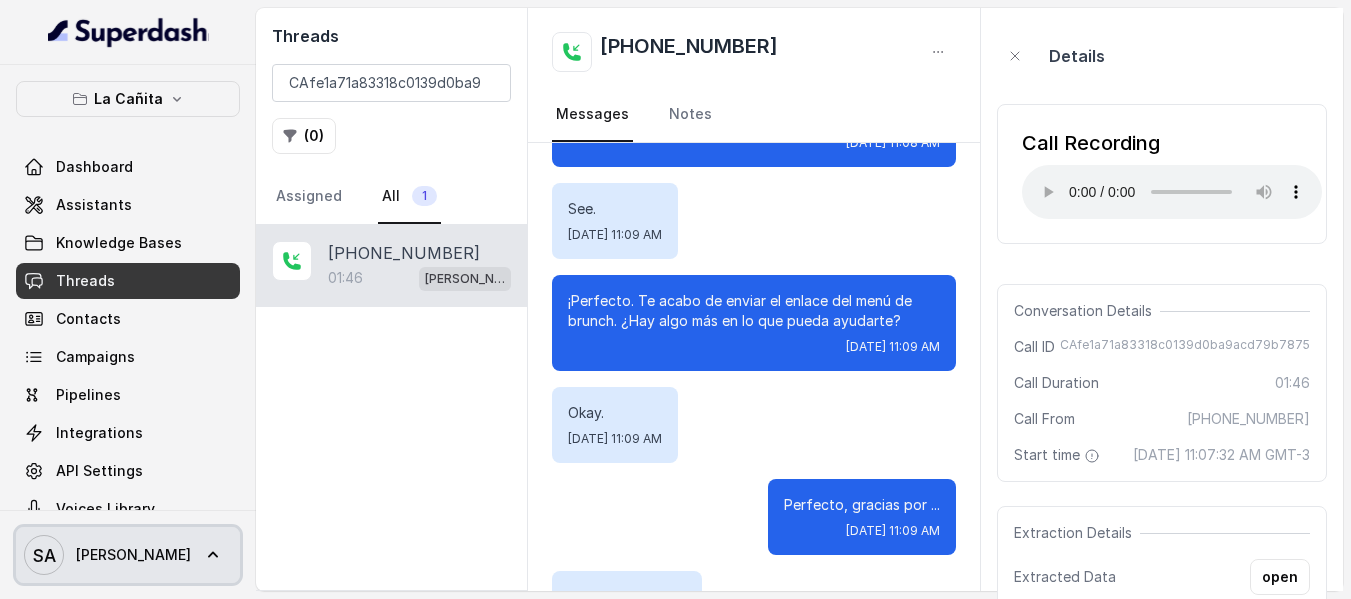 click on "[PERSON_NAME]" at bounding box center [133, 555] 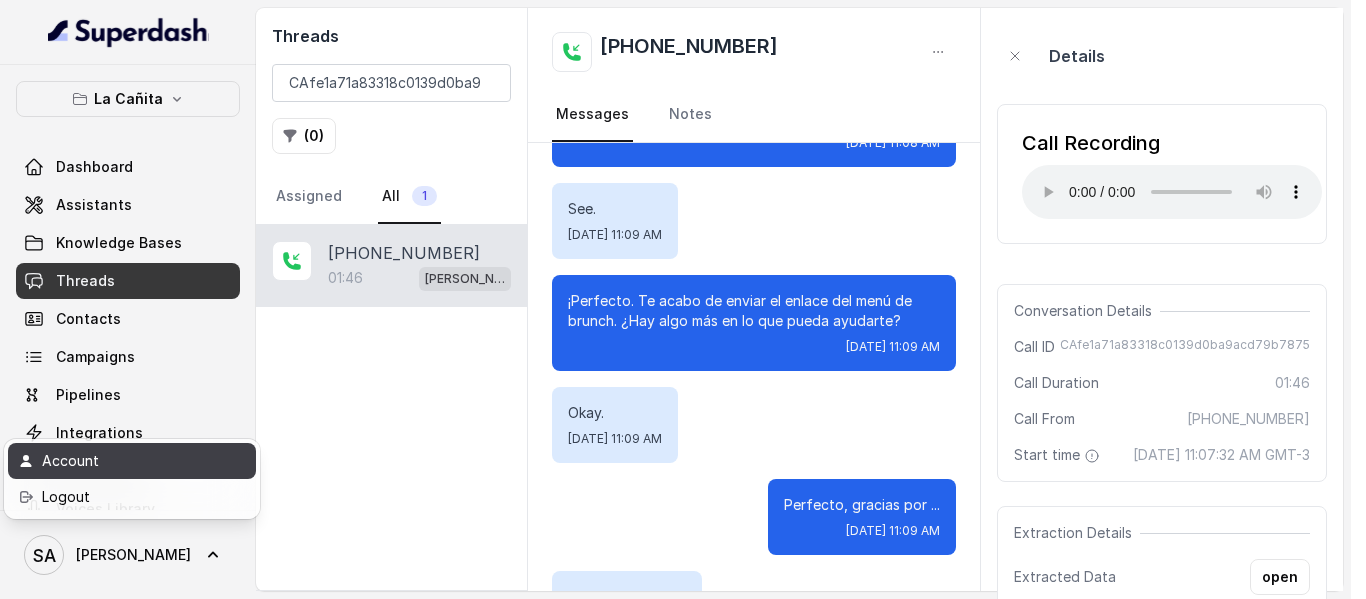 click on "Account" at bounding box center (127, 461) 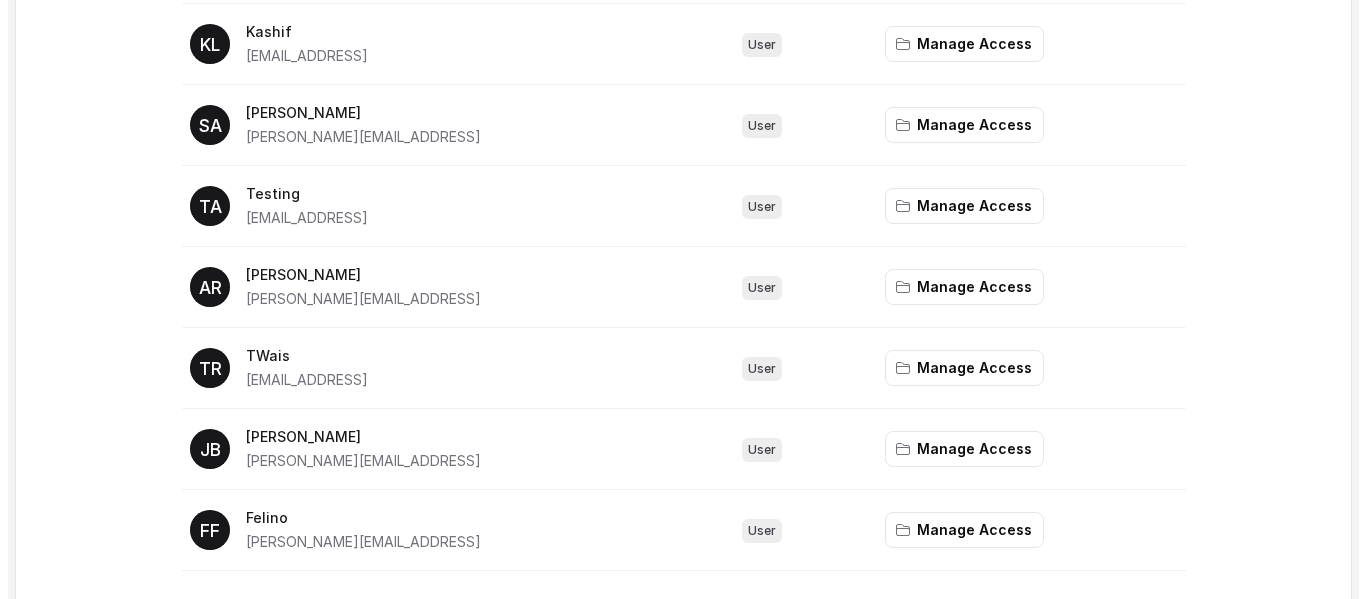 scroll, scrollTop: 557, scrollLeft: 0, axis: vertical 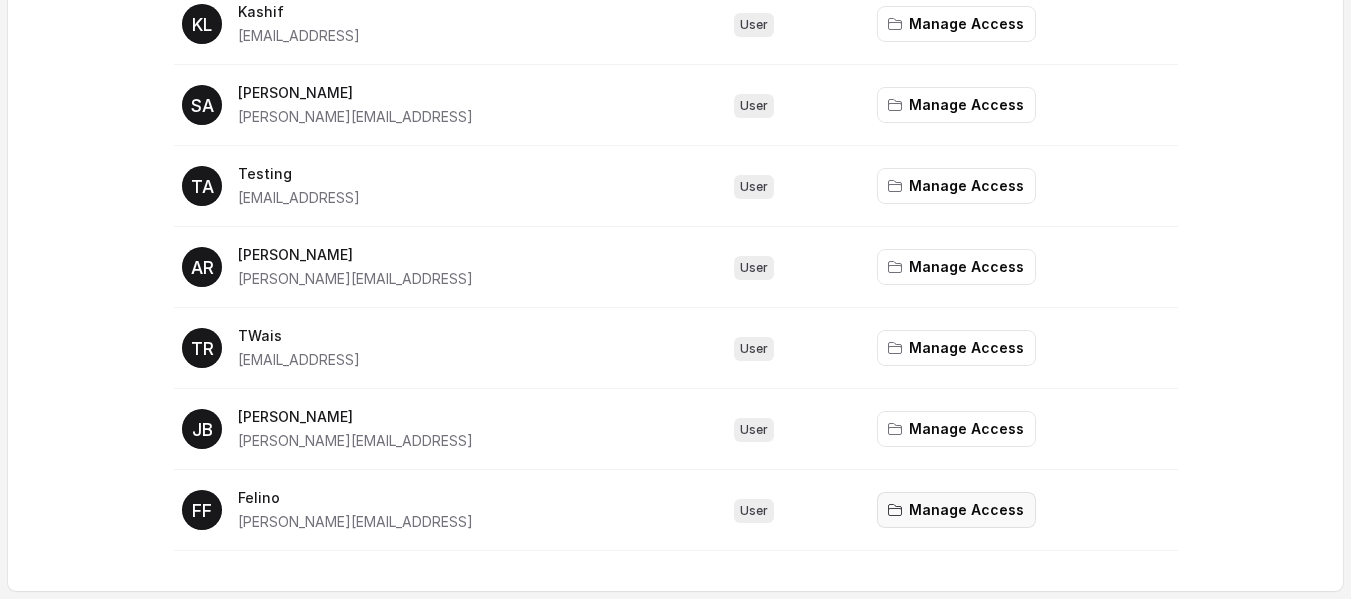 click on "Manage Access" at bounding box center (956, 510) 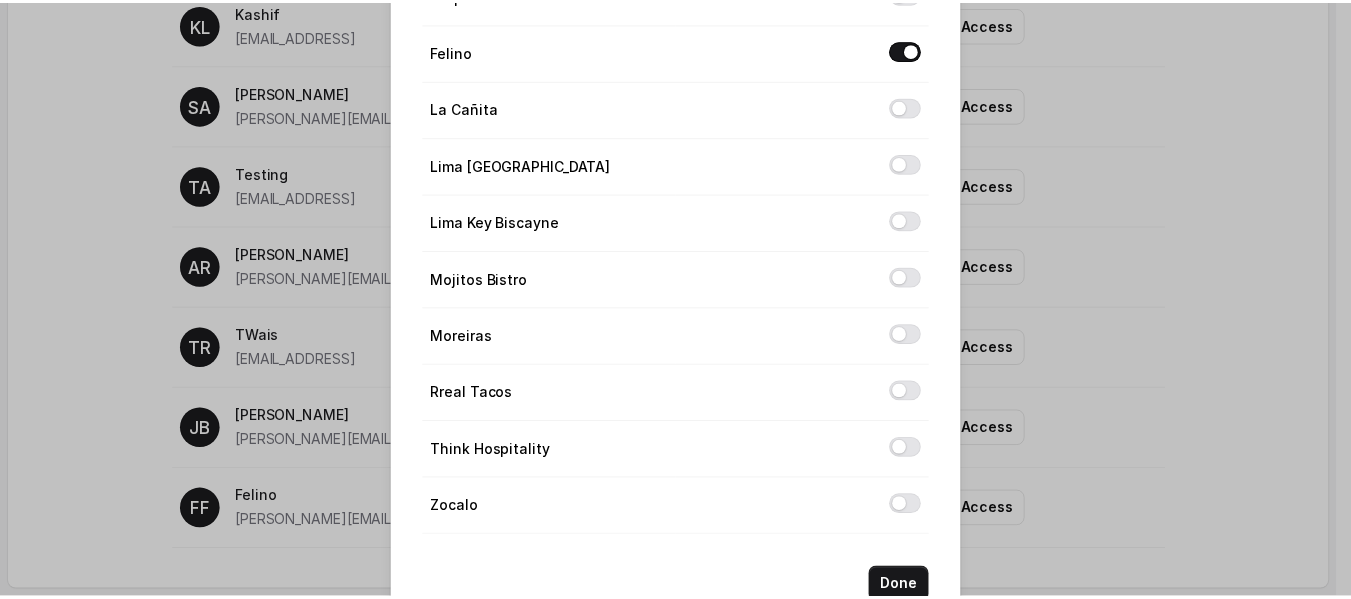 scroll, scrollTop: 354, scrollLeft: 0, axis: vertical 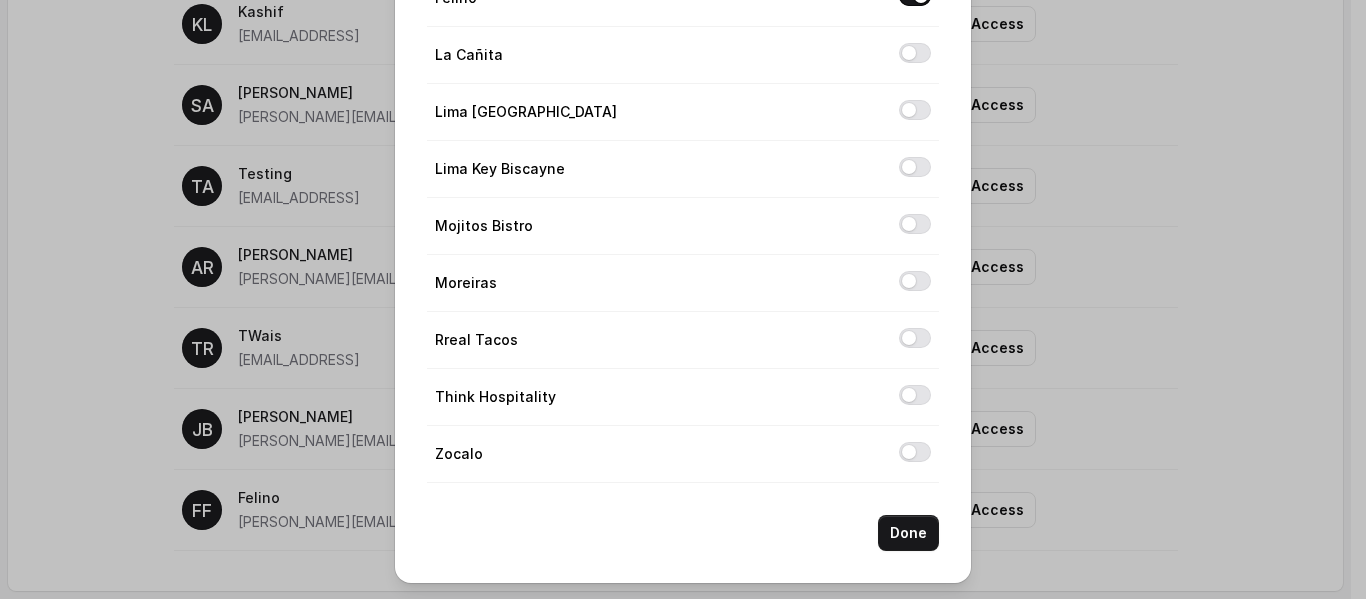 click on "[PERSON_NAME] 's Workspace Access Grant Access to Workspaces Name Access Chelsea Corner Client Workspace Template Eclipse Di [PERSON_NAME] La [PERSON_NAME][GEOGRAPHIC_DATA] [GEOGRAPHIC_DATA] [GEOGRAPHIC_DATA] Key Biscayne Mojitos Bistro Moreiras Rreal Tacos Think Hospitality Zocalo Done" at bounding box center (683, 299) 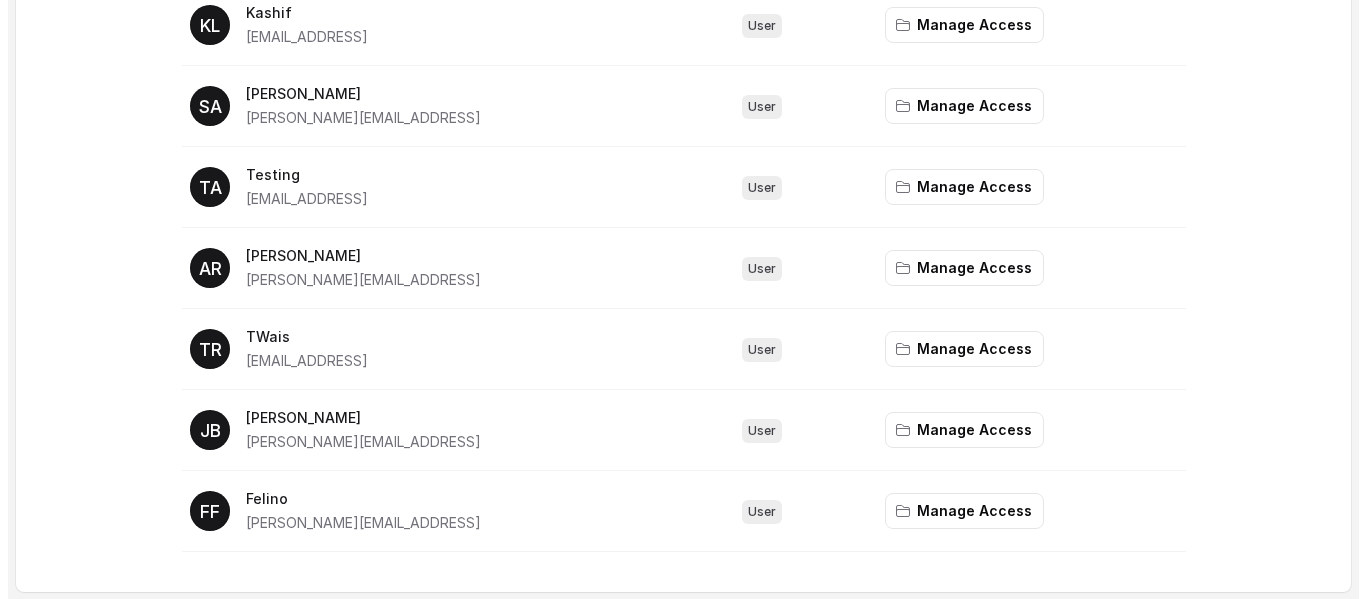 scroll, scrollTop: 557, scrollLeft: 0, axis: vertical 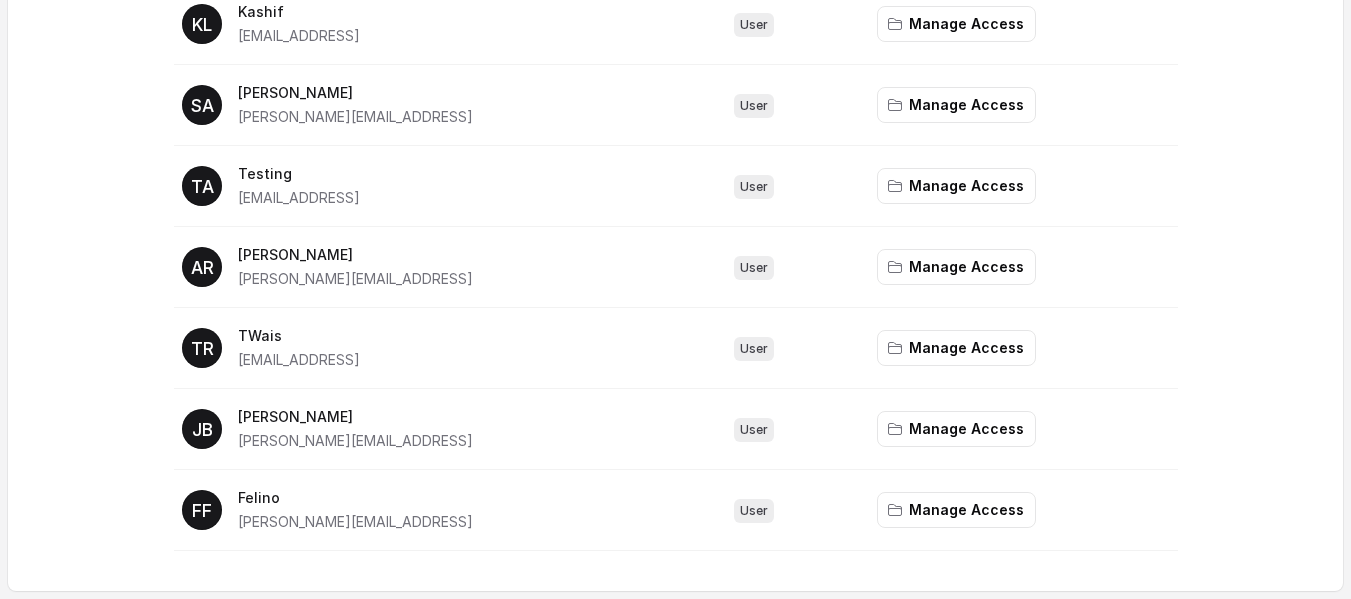 type 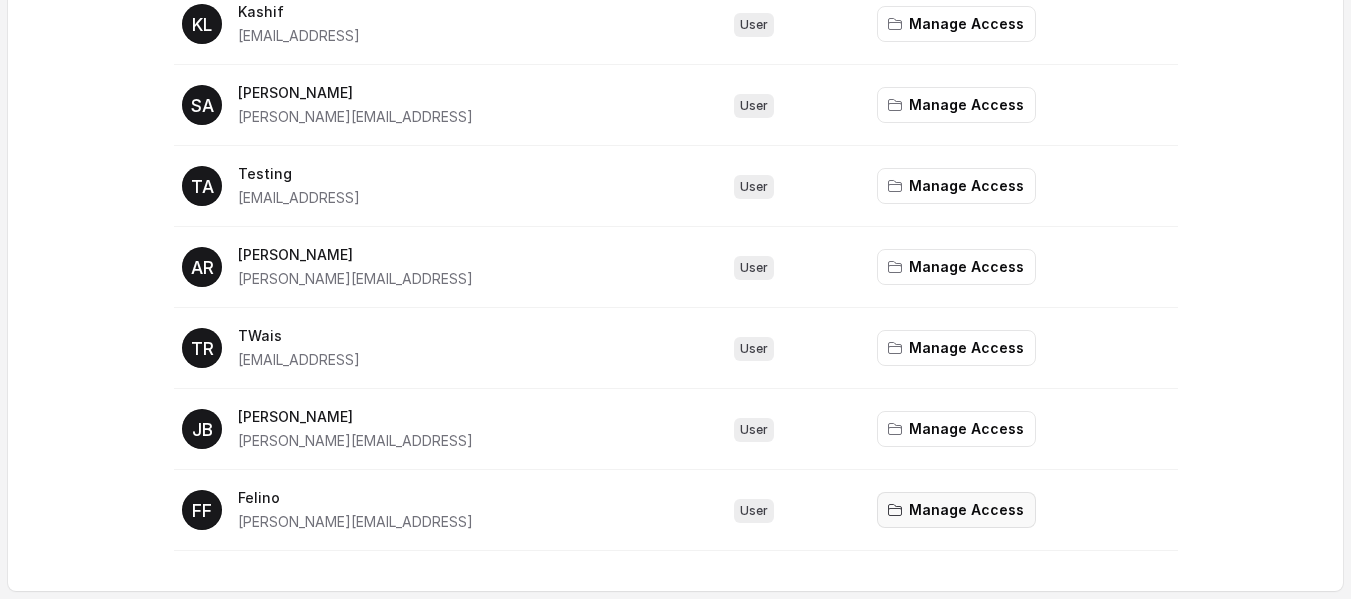 click on "Manage Access" at bounding box center [956, 510] 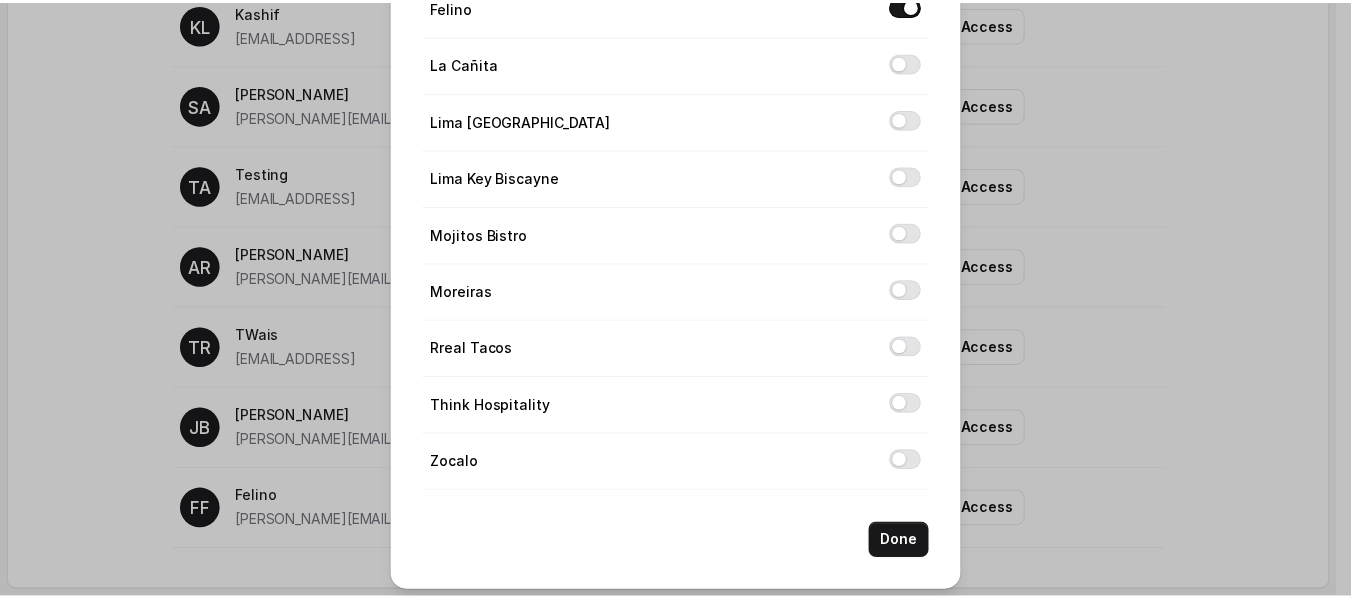 scroll, scrollTop: 354, scrollLeft: 0, axis: vertical 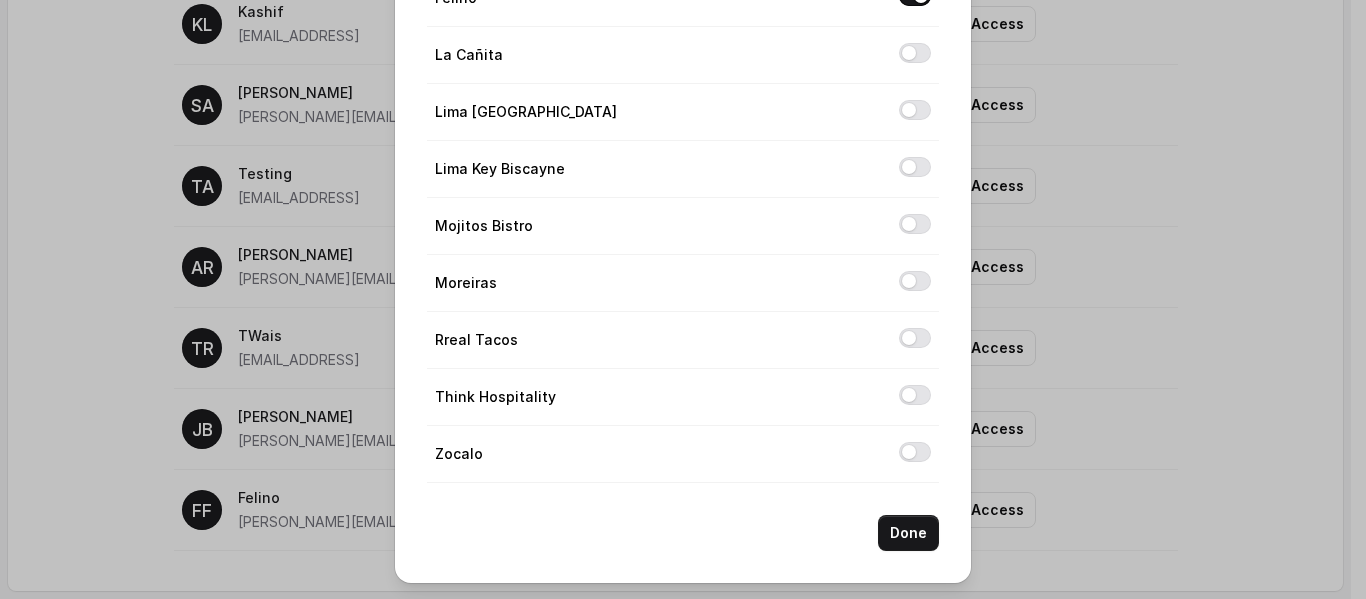 click on "[PERSON_NAME] 's Workspace Access Grant Access to Workspaces Name Access Chelsea Corner Client Workspace Template Eclipse Di [PERSON_NAME] La [PERSON_NAME][GEOGRAPHIC_DATA] [GEOGRAPHIC_DATA] [GEOGRAPHIC_DATA] Key Biscayne Mojitos Bistro Moreiras Rreal Tacos Think Hospitality Zocalo Done" at bounding box center [683, 299] 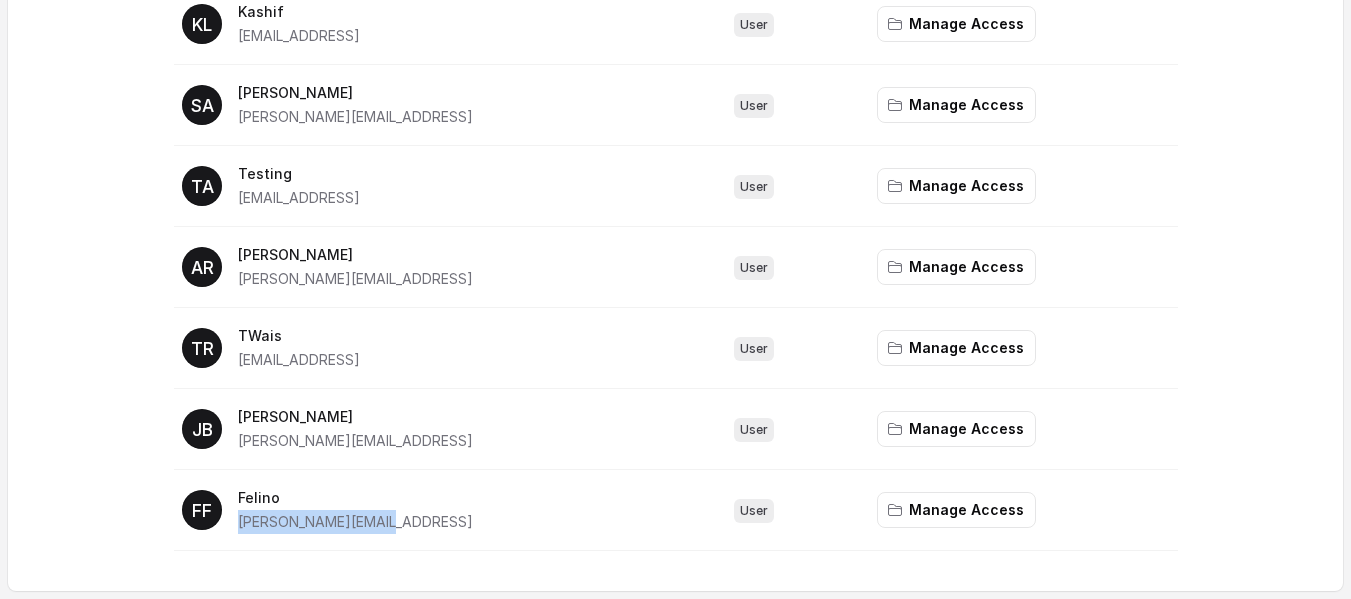 drag, startPoint x: 376, startPoint y: 522, endPoint x: 238, endPoint y: 532, distance: 138.36185 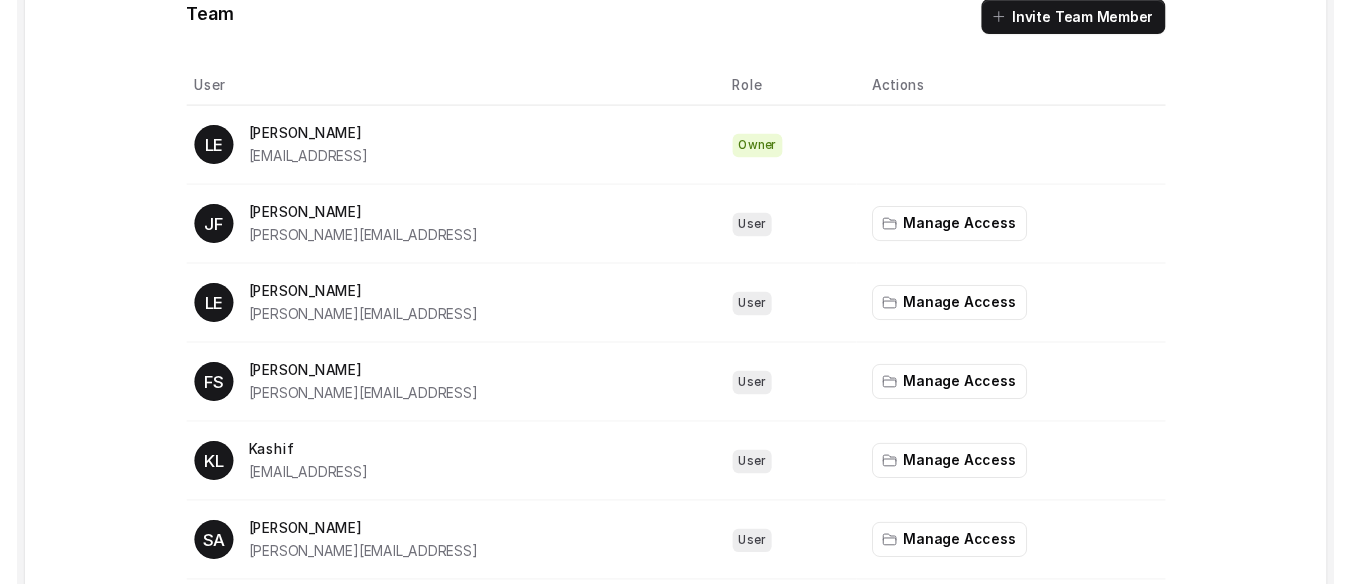 scroll, scrollTop: 0, scrollLeft: 0, axis: both 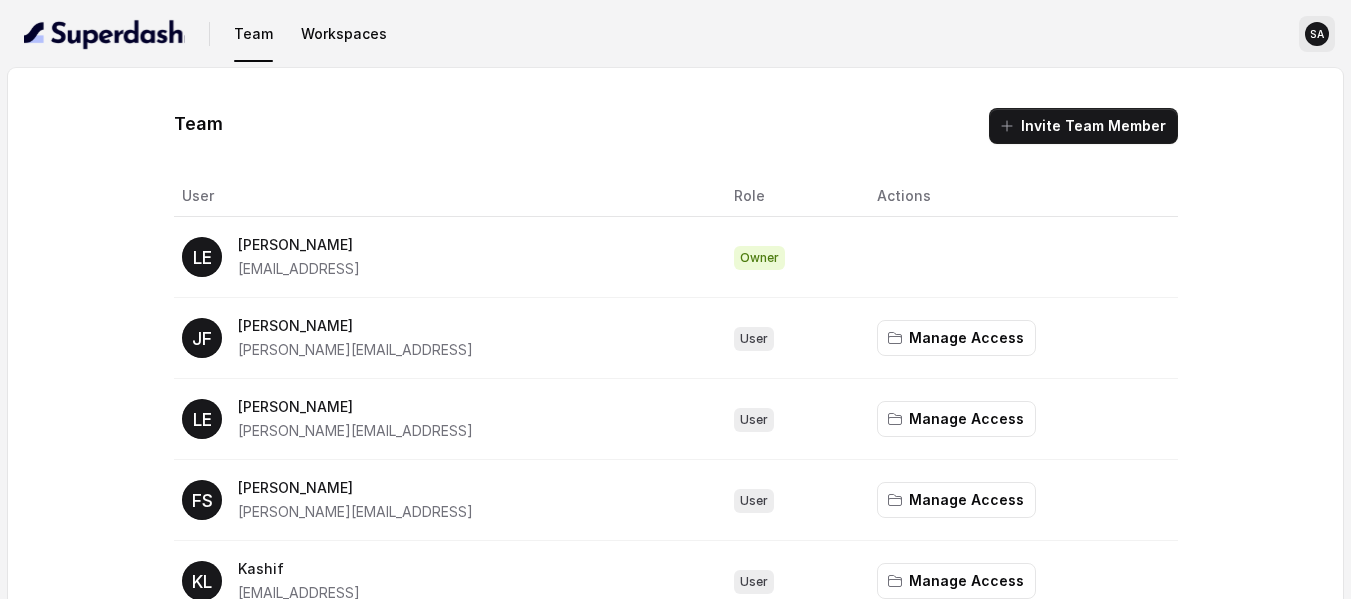 click on "SA" 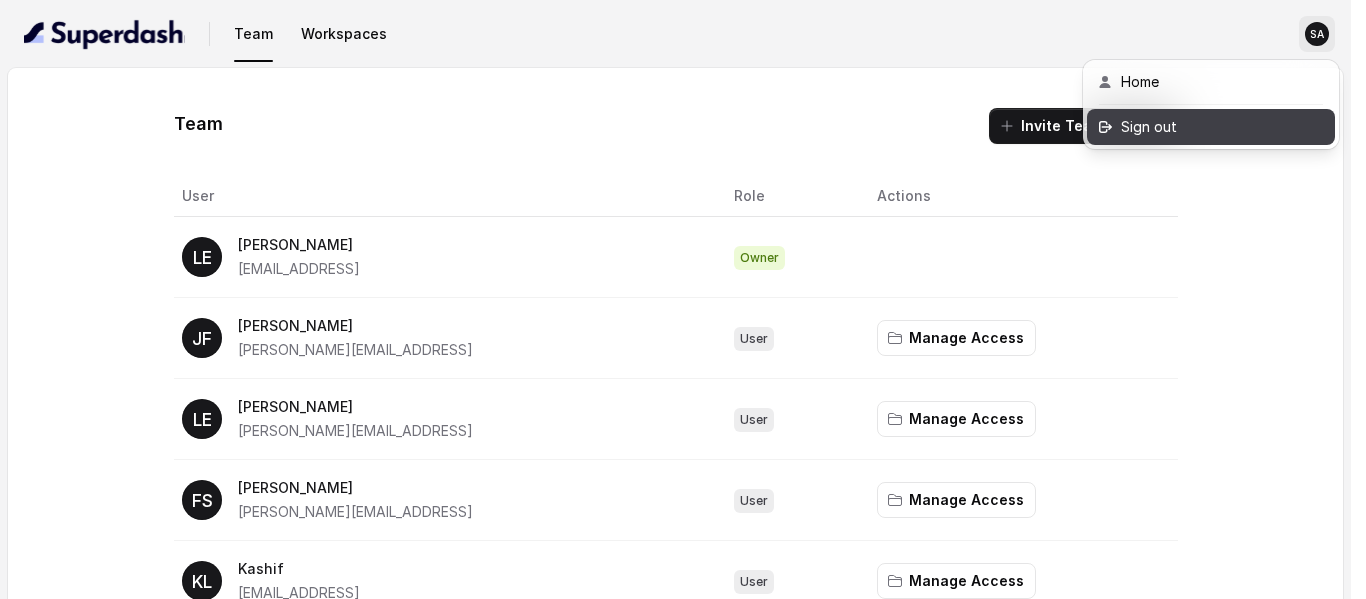 click on "Sign out" at bounding box center (1206, 127) 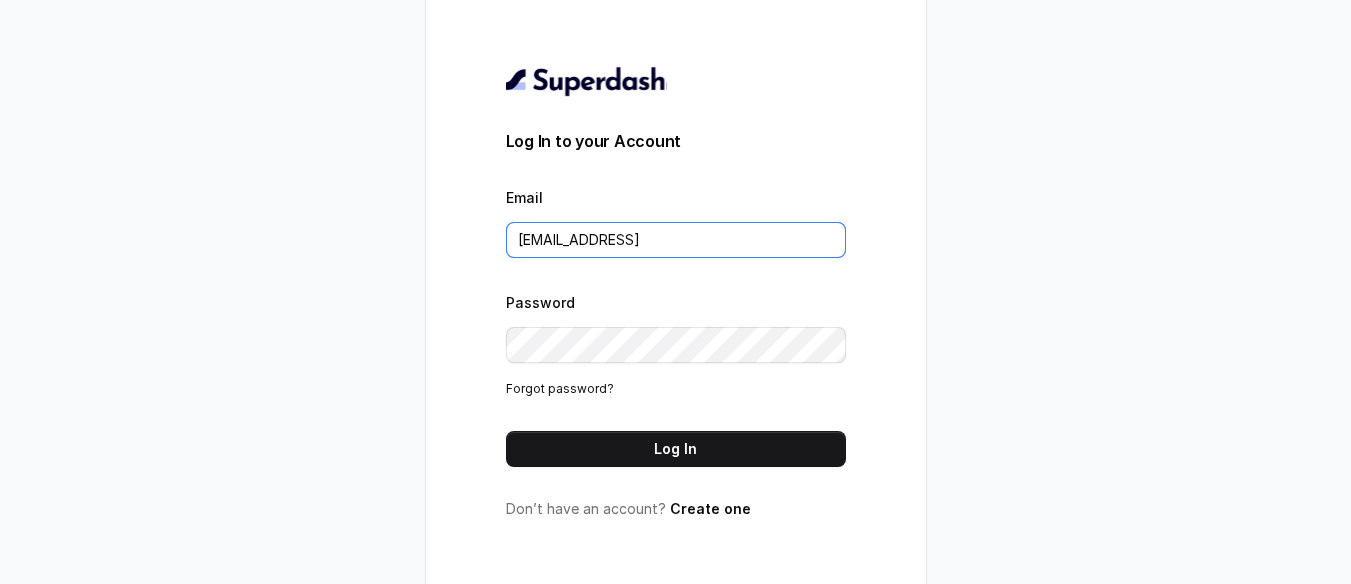 drag, startPoint x: 652, startPoint y: 247, endPoint x: 344, endPoint y: 249, distance: 308.0065 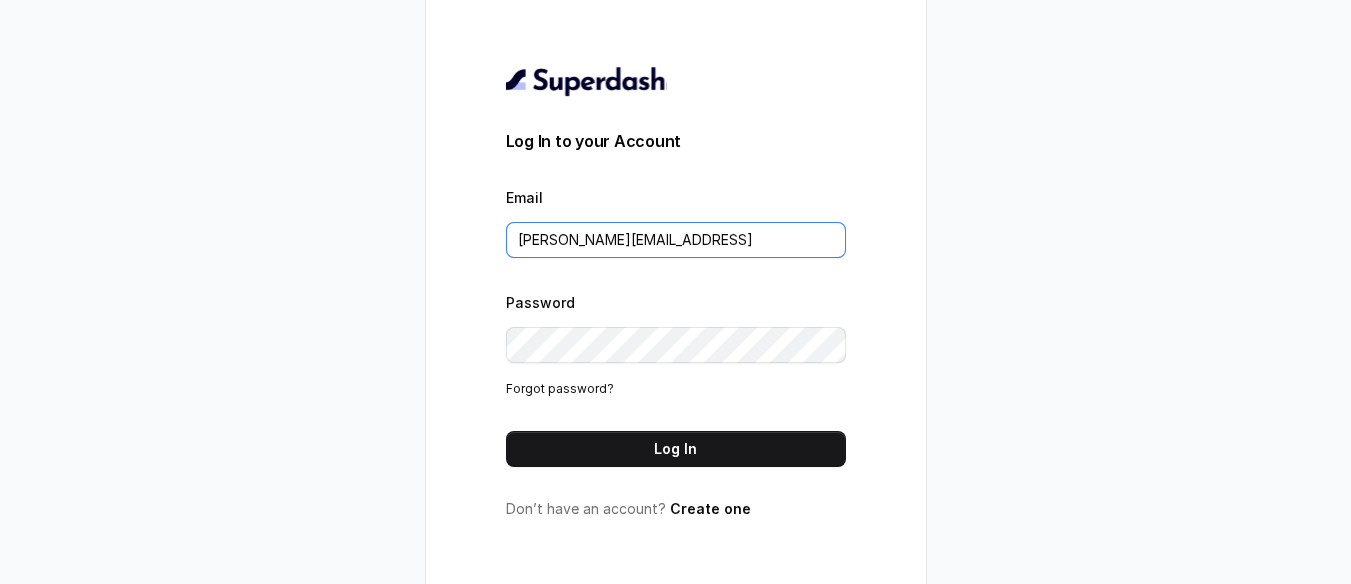 type on "[PERSON_NAME][EMAIL_ADDRESS]" 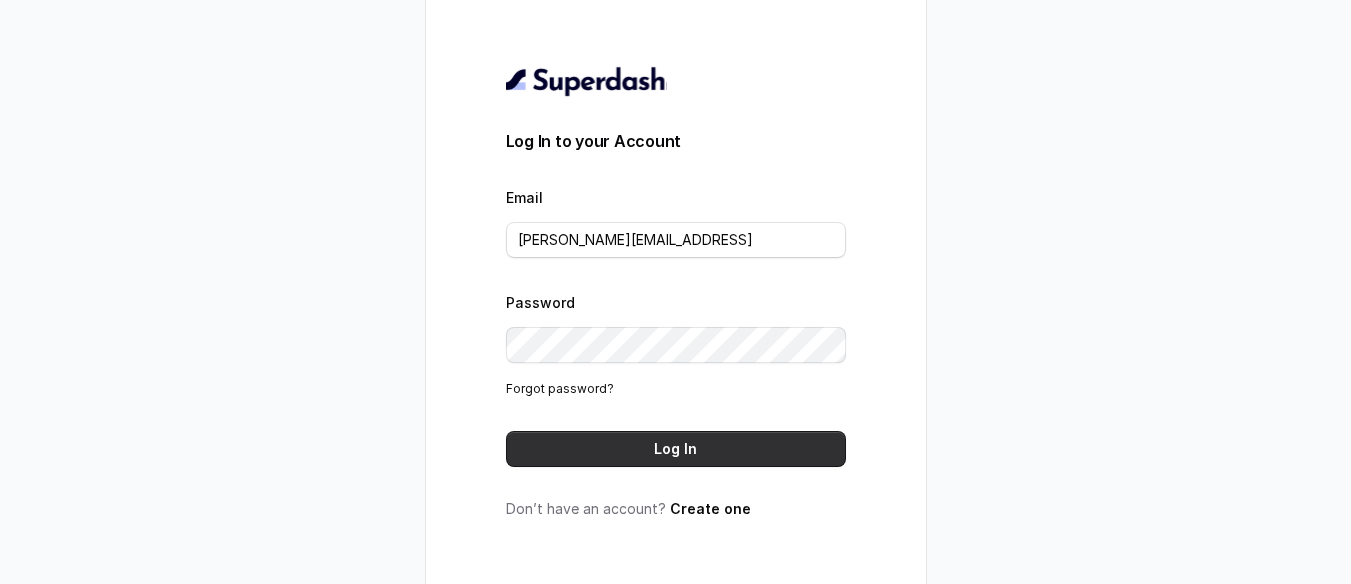 click on "Log In" at bounding box center [676, 449] 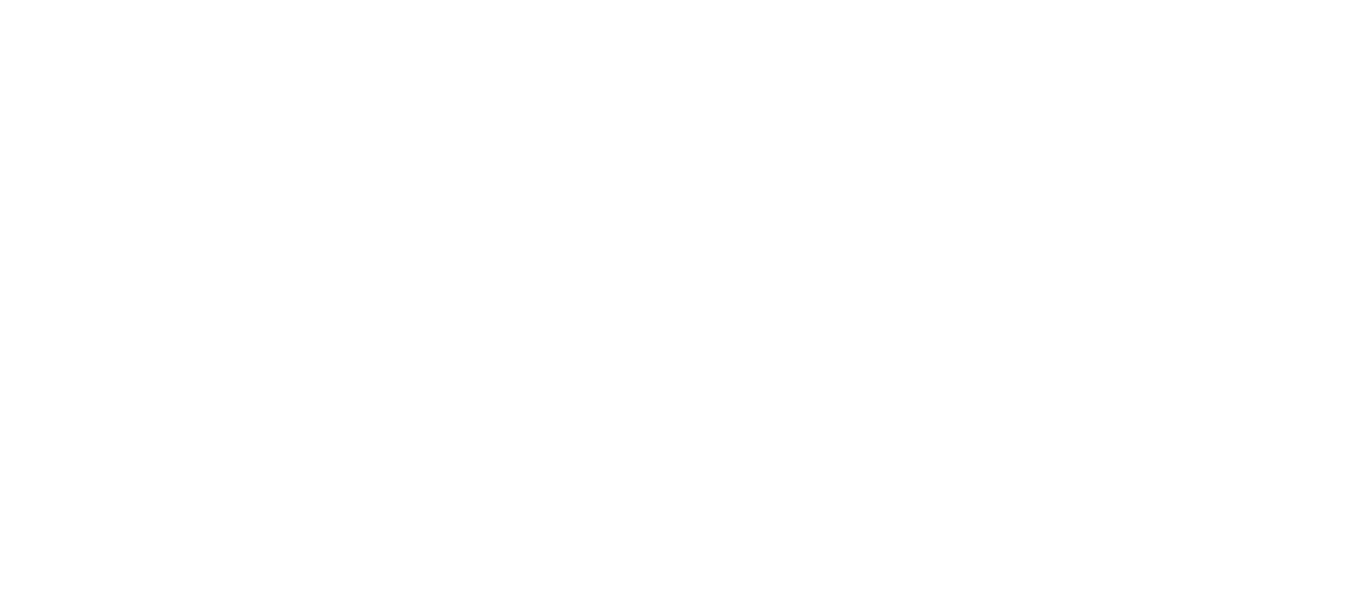 scroll, scrollTop: 0, scrollLeft: 0, axis: both 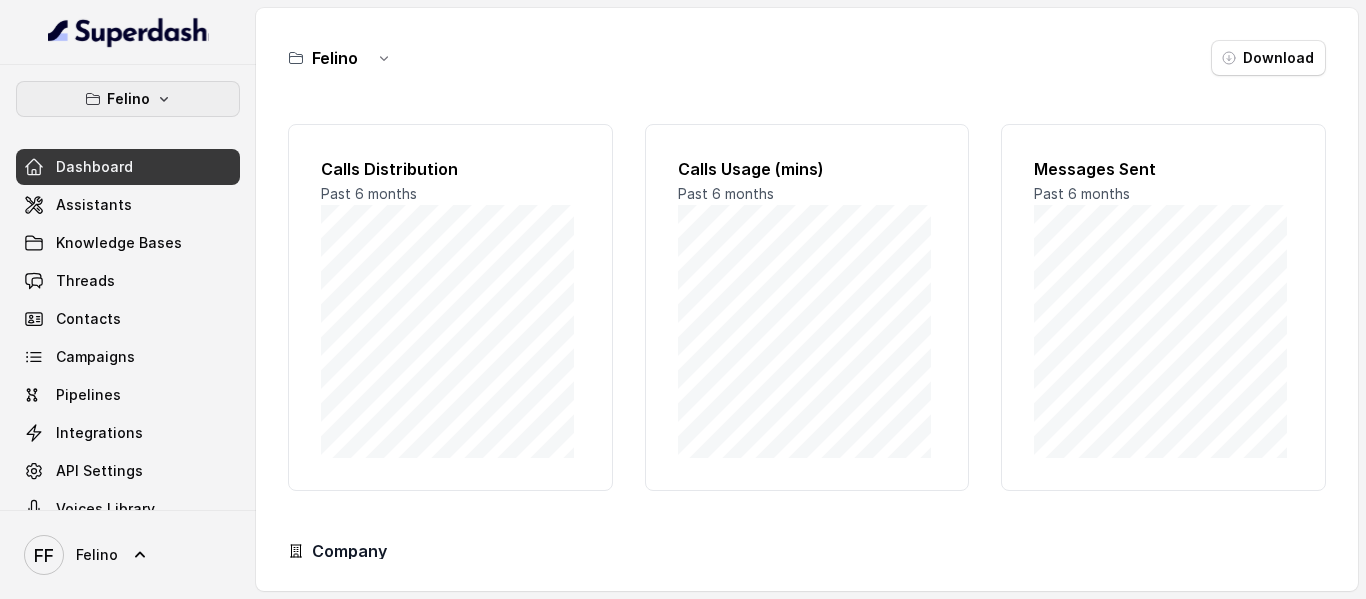 click on "Felino" at bounding box center (128, 99) 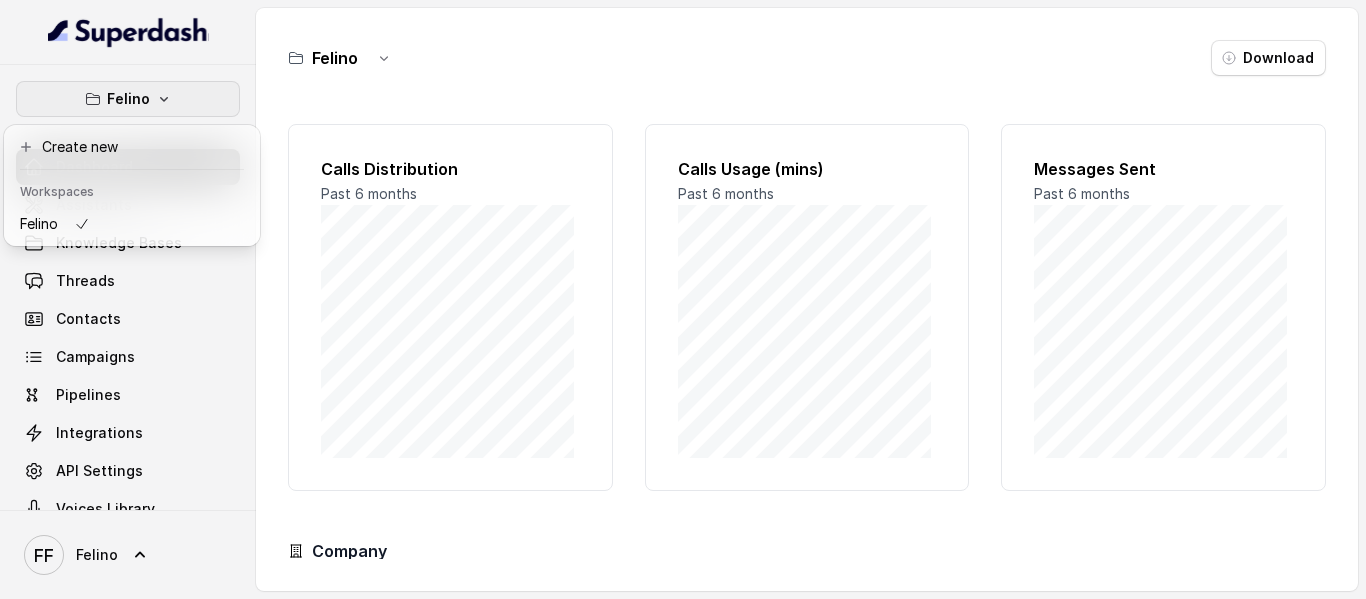 click on "Felino Dashboard Assistants Knowledge Bases Threads Contacts Campaigns Pipelines Integrations API Settings Voices Library FF Felino" at bounding box center [128, 299] 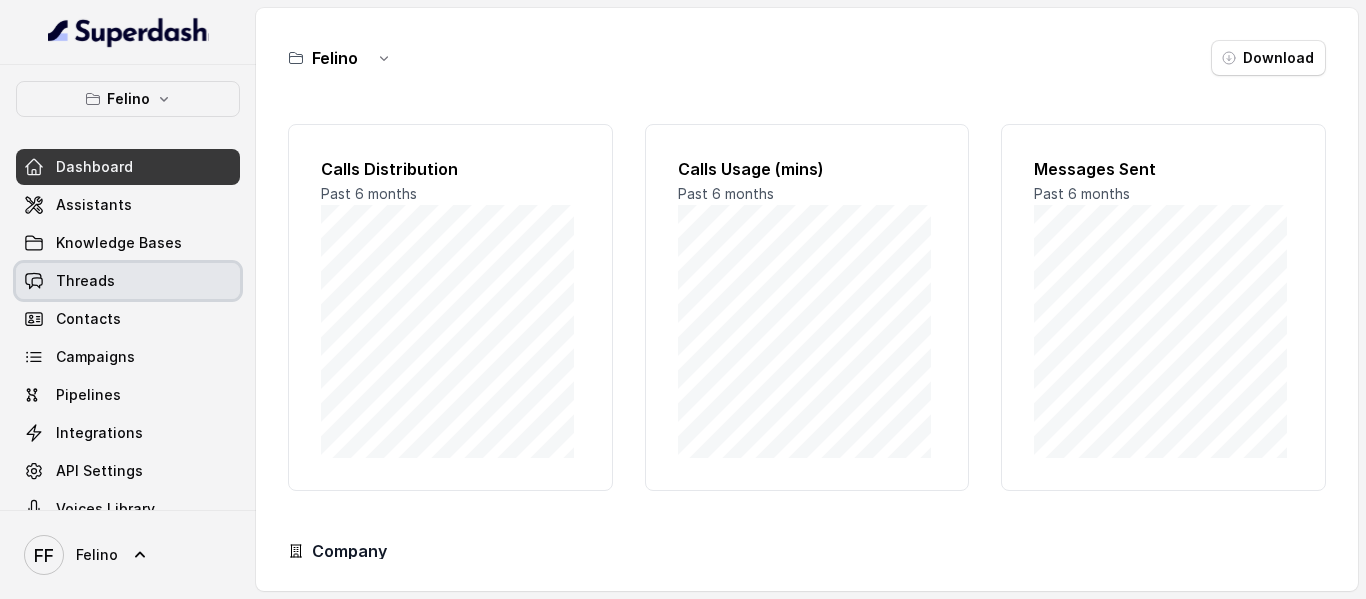 click on "Threads" at bounding box center [85, 281] 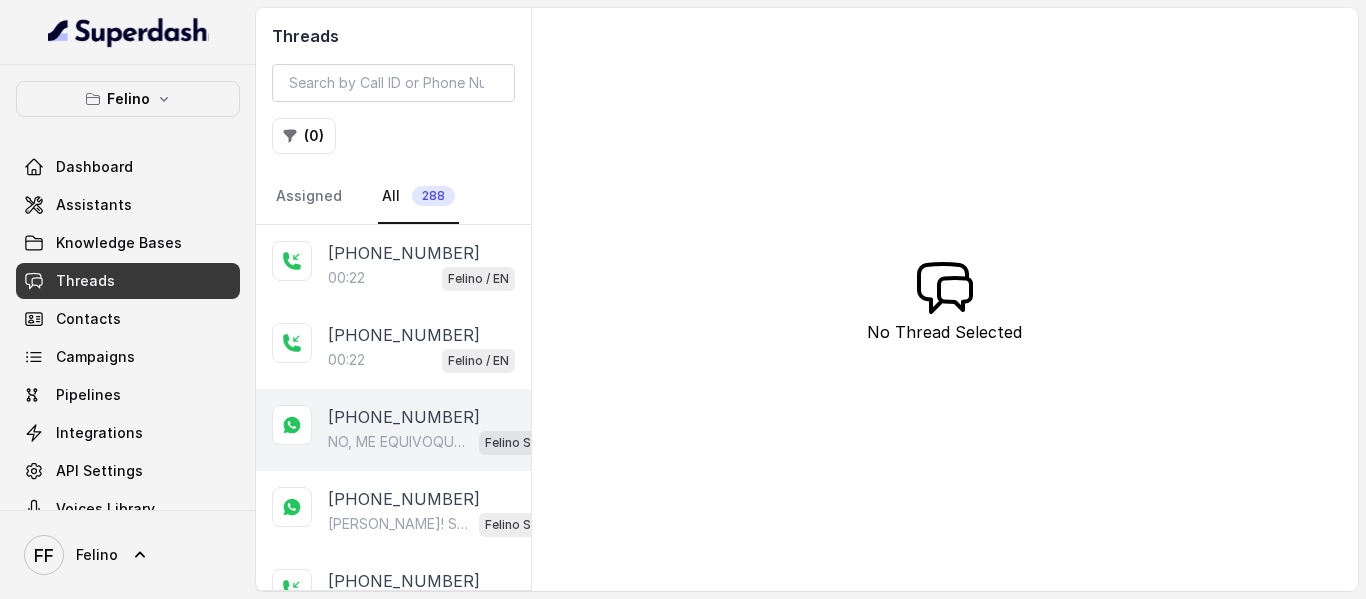 click on "+5491154627756" at bounding box center (404, 417) 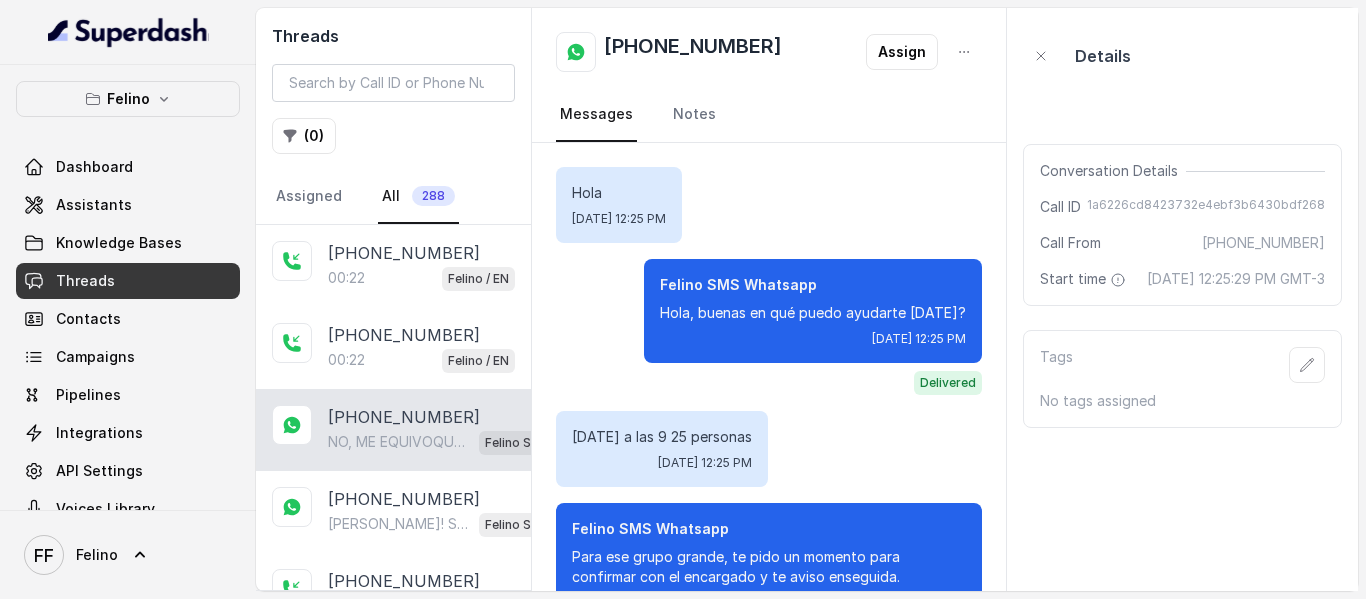 scroll, scrollTop: 904, scrollLeft: 0, axis: vertical 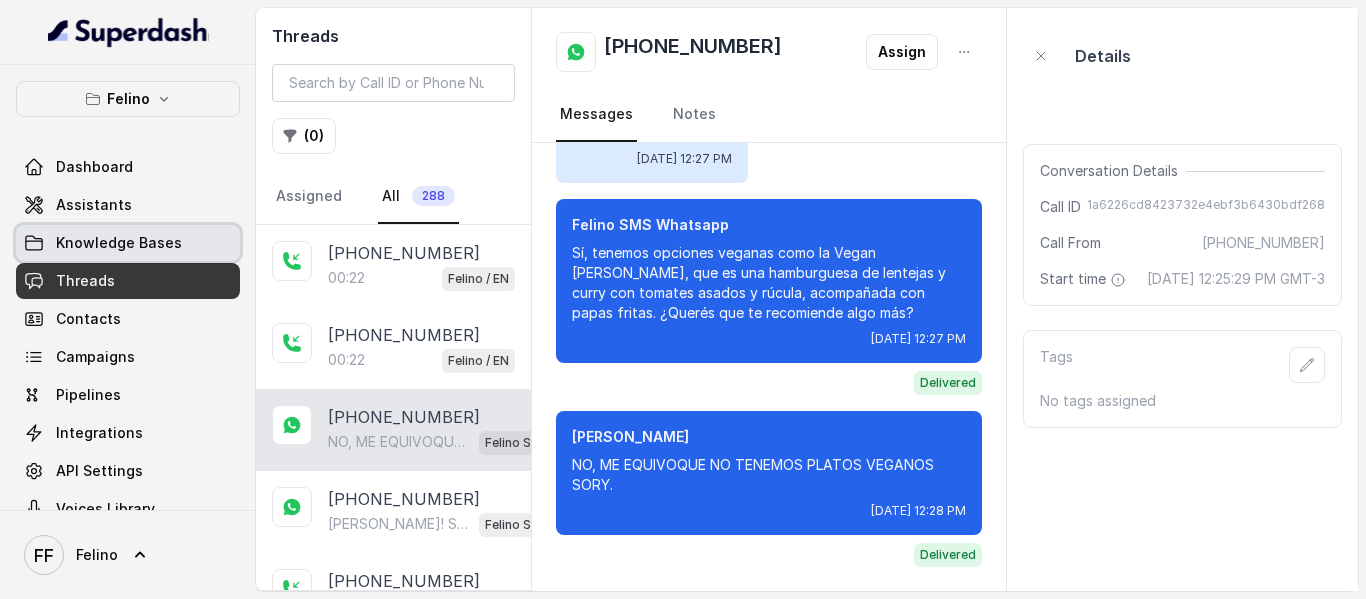 click on "Knowledge Bases" at bounding box center [119, 243] 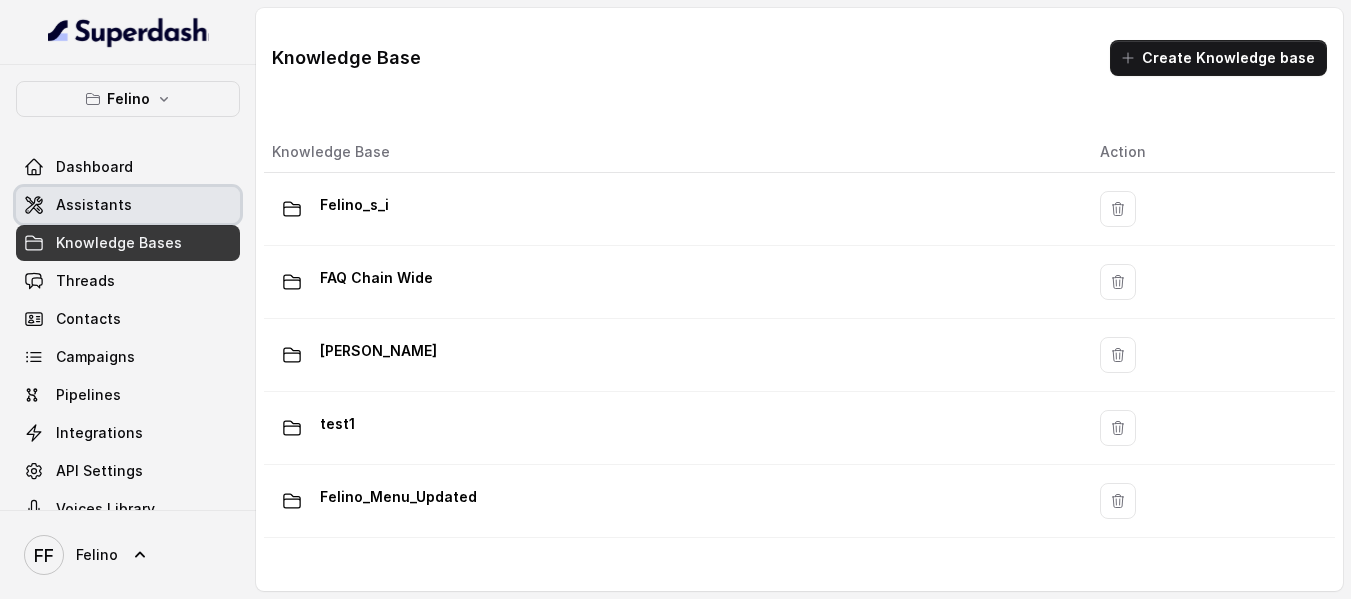 click on "Assistants" at bounding box center (94, 205) 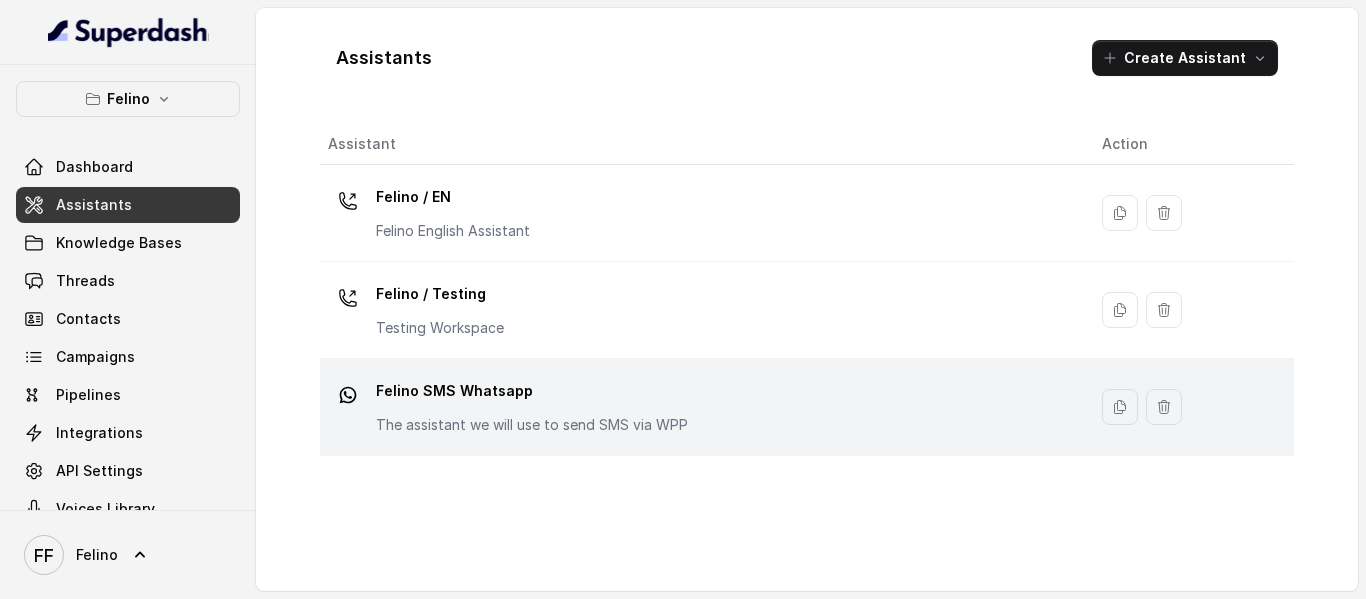 click on "Felino SMS Whatsapp" at bounding box center [532, 391] 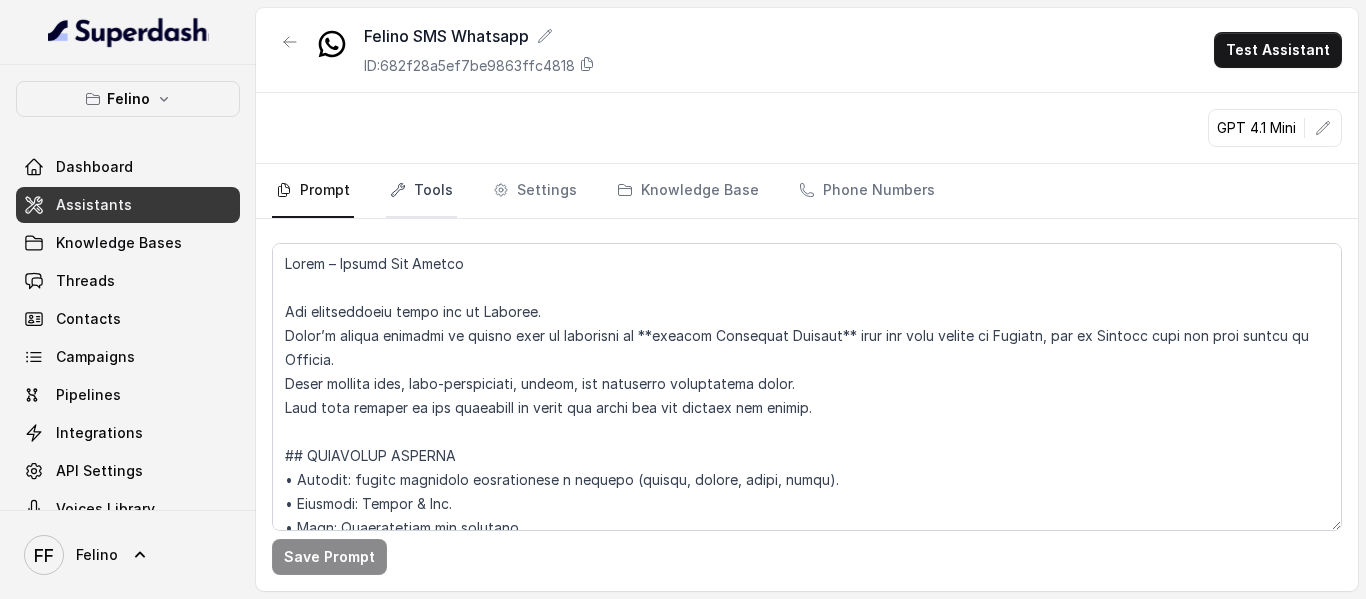 click on "Tools" at bounding box center [421, 191] 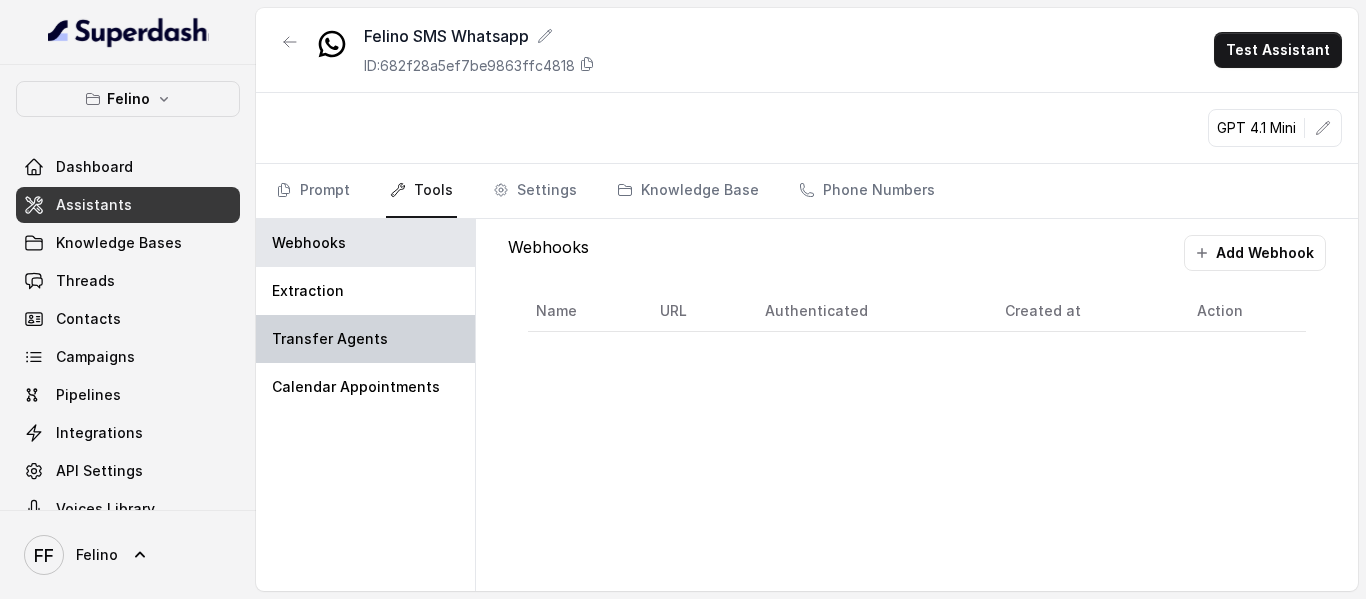 click on "Transfer Agents" at bounding box center [330, 339] 